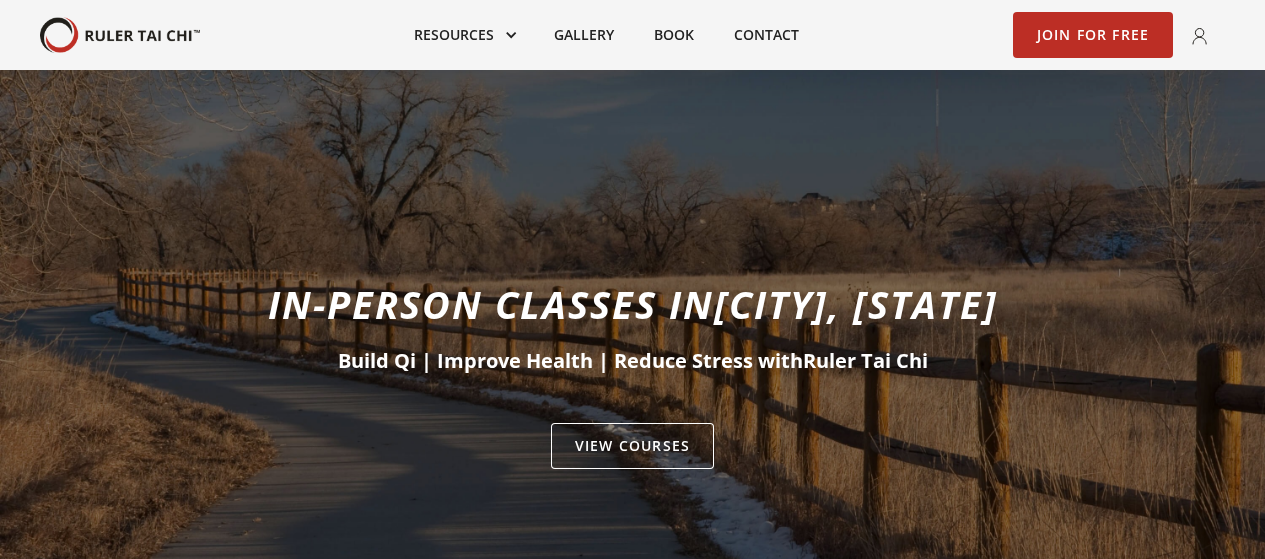 scroll, scrollTop: 0, scrollLeft: 0, axis: both 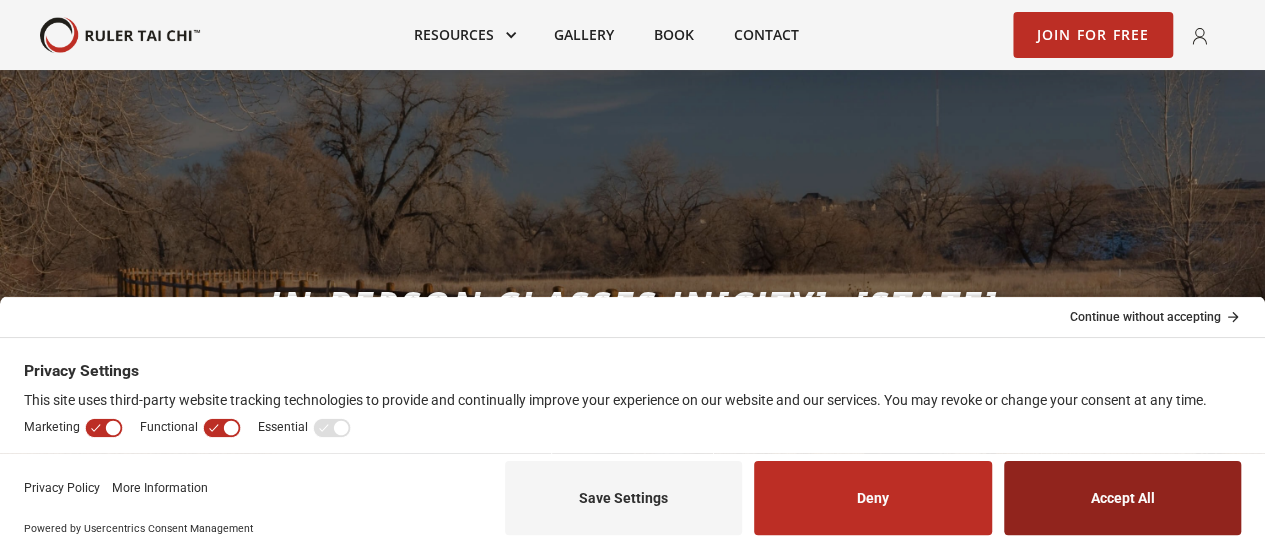 click on "Accept All" at bounding box center [1122, 498] 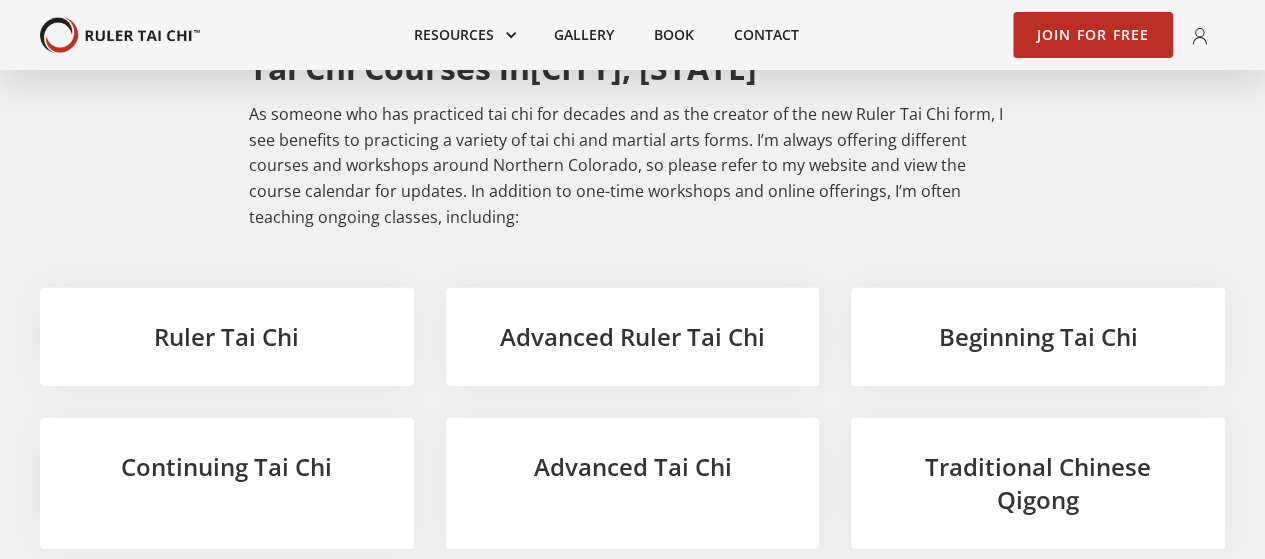 scroll, scrollTop: 3000, scrollLeft: 0, axis: vertical 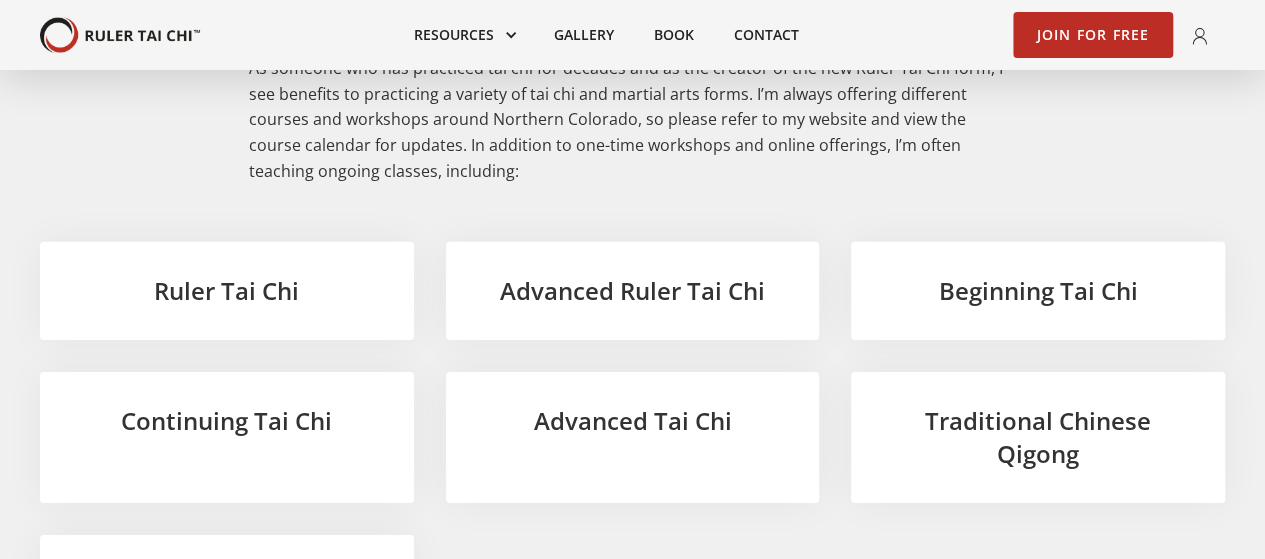 click on "Beginning Tai Chi" at bounding box center [1038, 291] 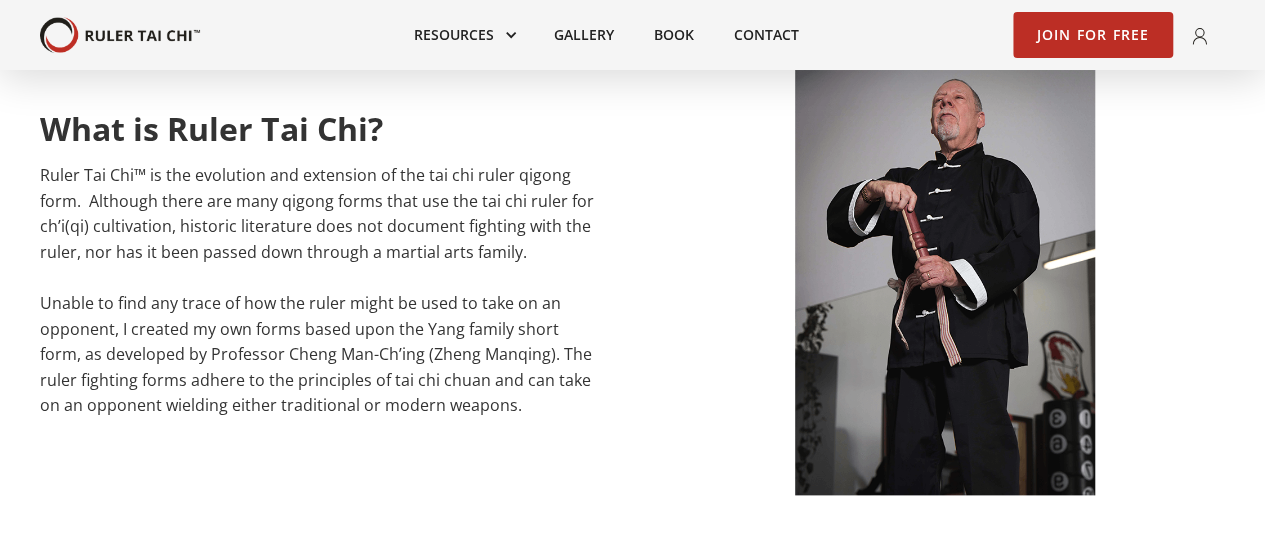 scroll, scrollTop: 0, scrollLeft: 0, axis: both 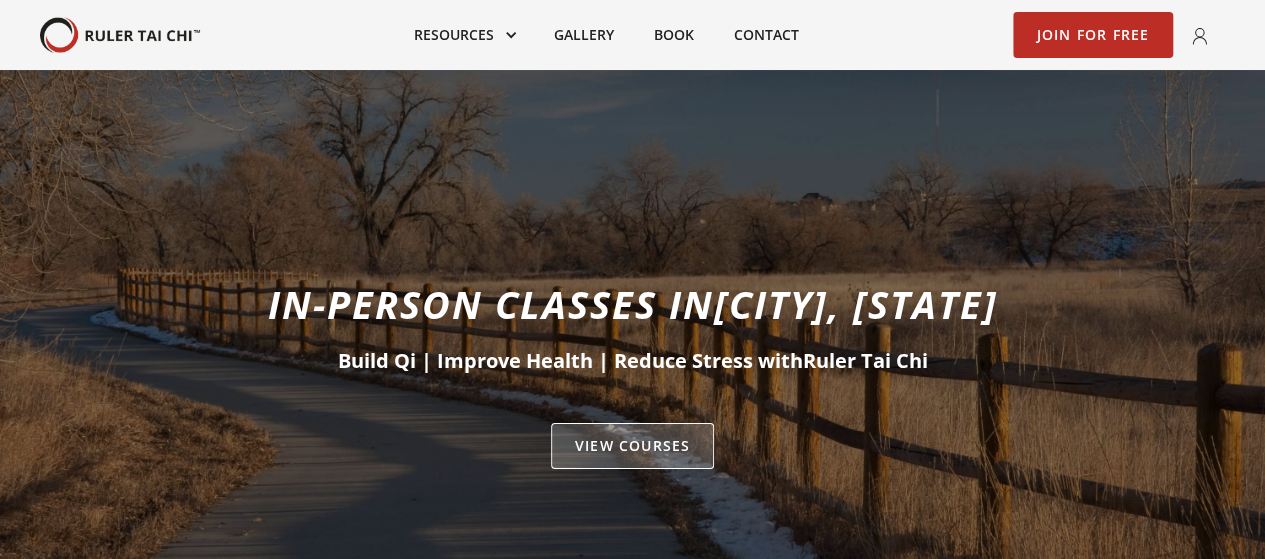 click on "VIEW Courses" at bounding box center (632, 446) 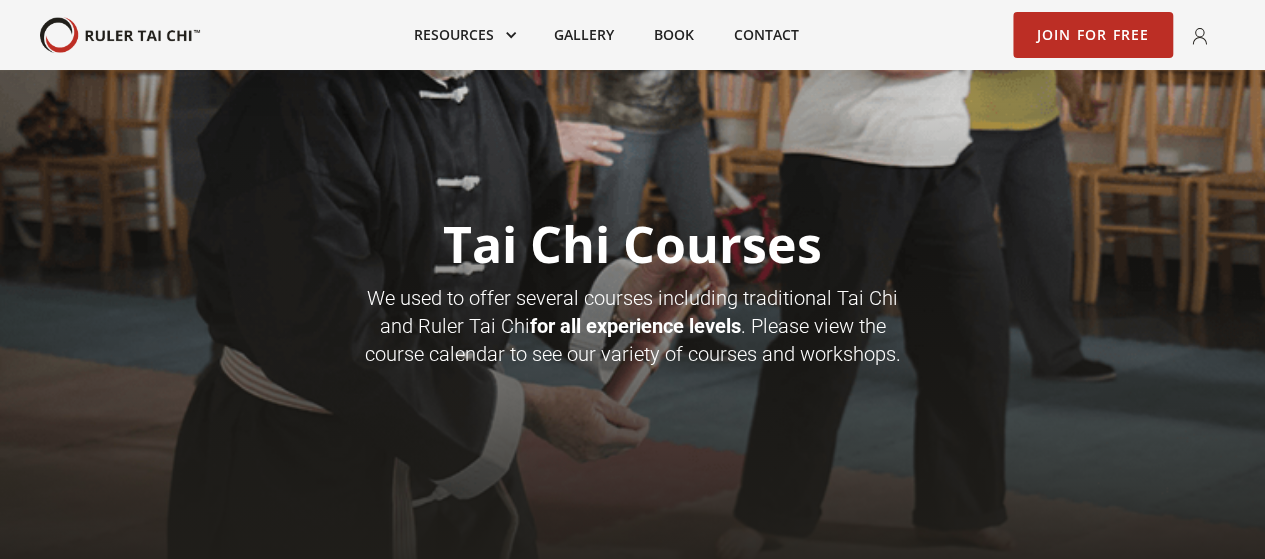 scroll, scrollTop: 100, scrollLeft: 0, axis: vertical 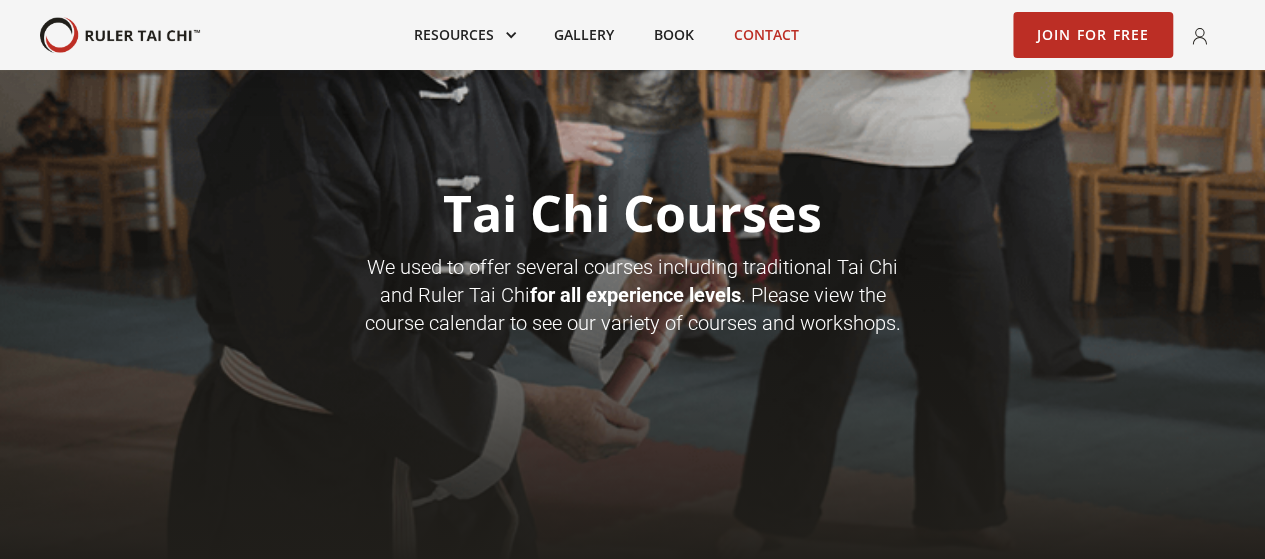 click on "Contact" at bounding box center (766, 35) 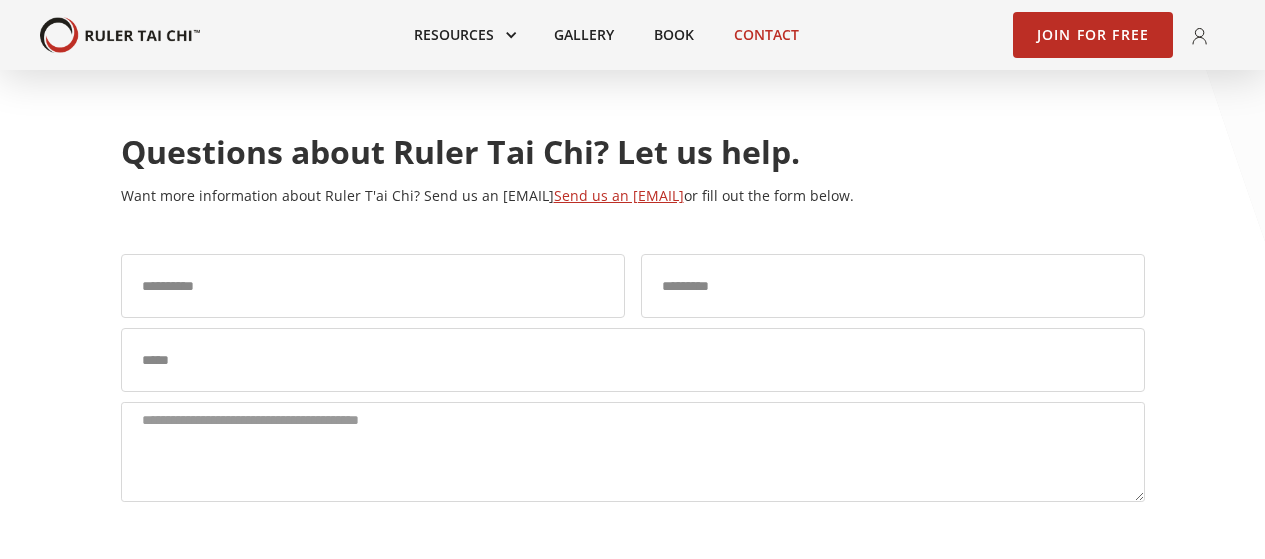 scroll, scrollTop: 0, scrollLeft: 0, axis: both 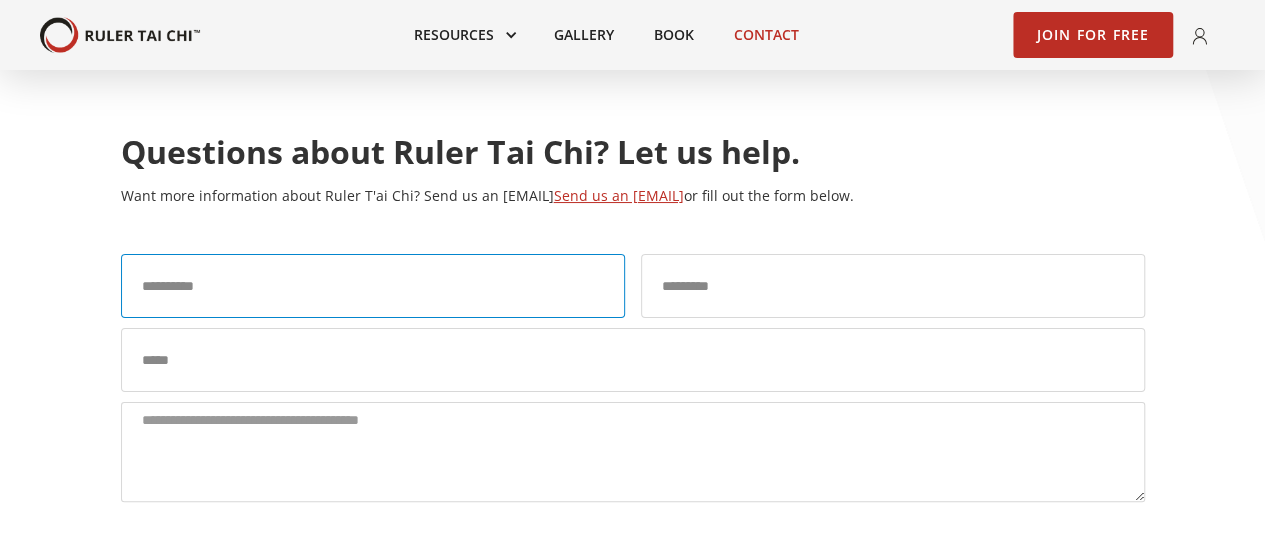 click at bounding box center [373, 286] 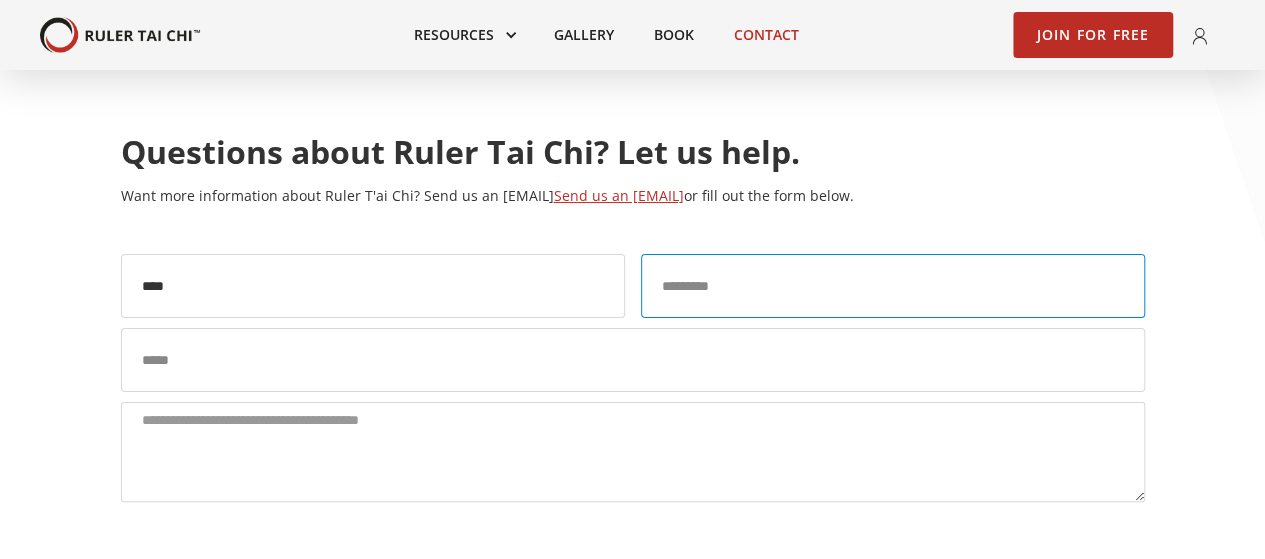 type on "*******" 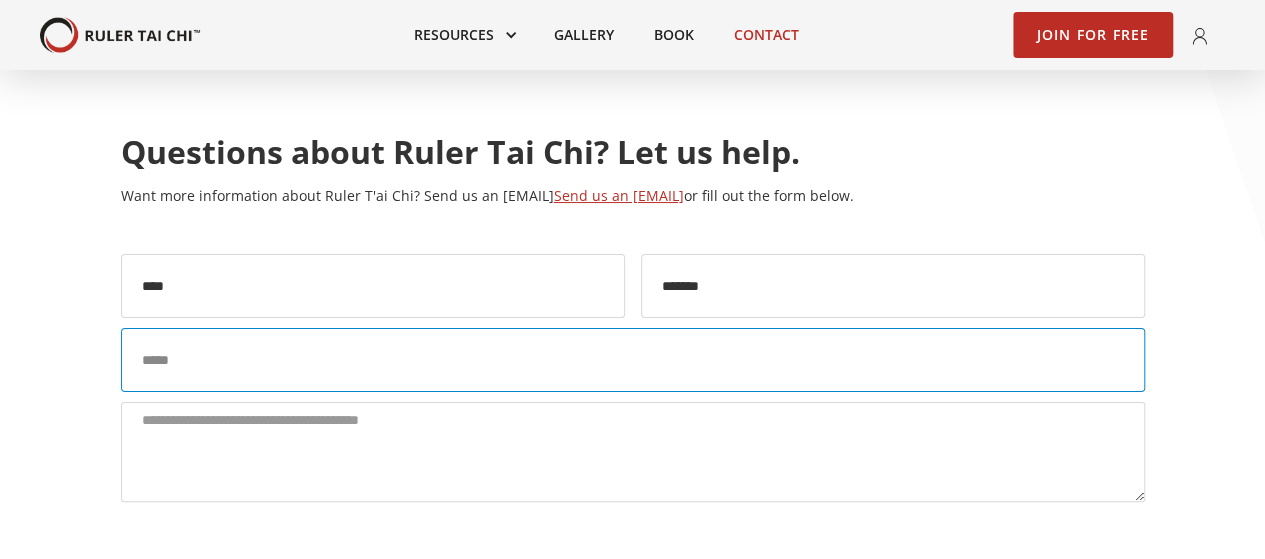 type on "**********" 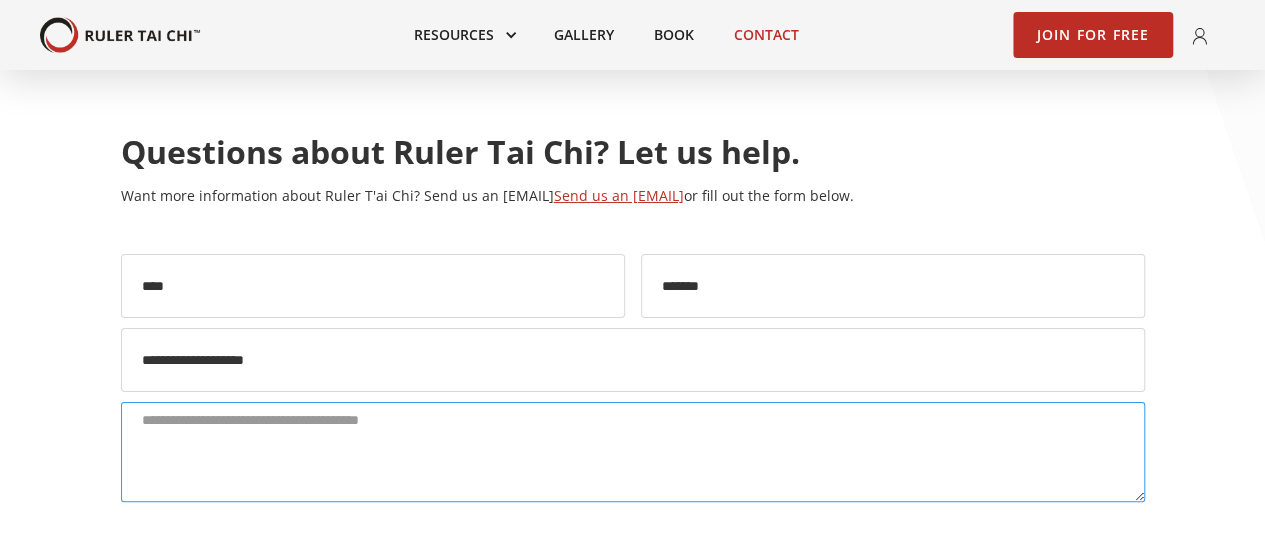 click at bounding box center (633, 452) 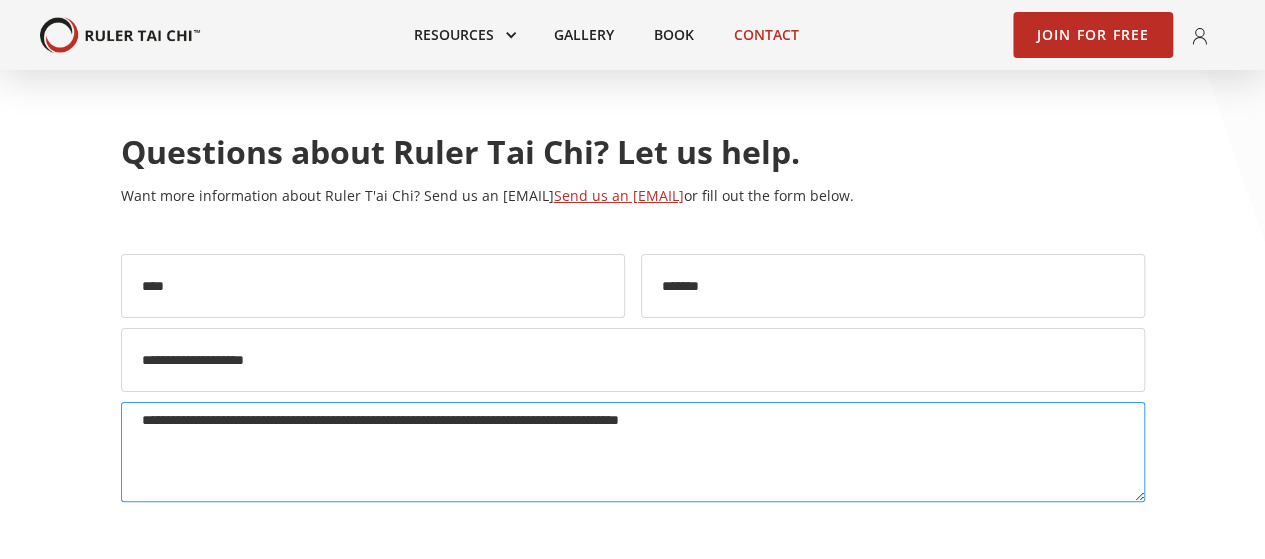 drag, startPoint x: 843, startPoint y: 425, endPoint x: 118, endPoint y: 401, distance: 725.39716 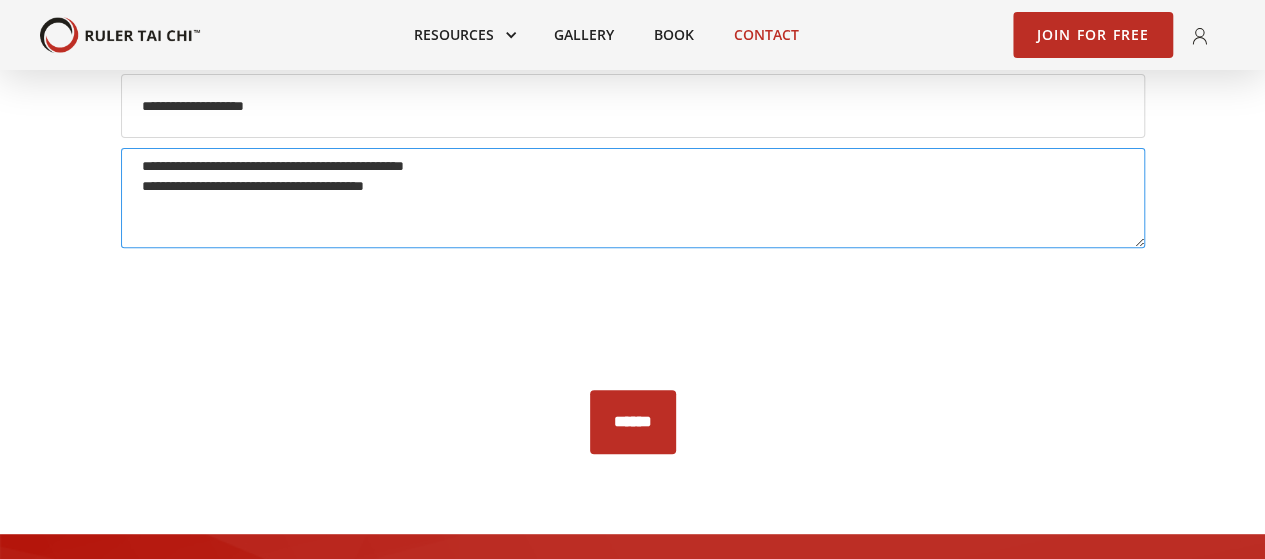 scroll, scrollTop: 300, scrollLeft: 0, axis: vertical 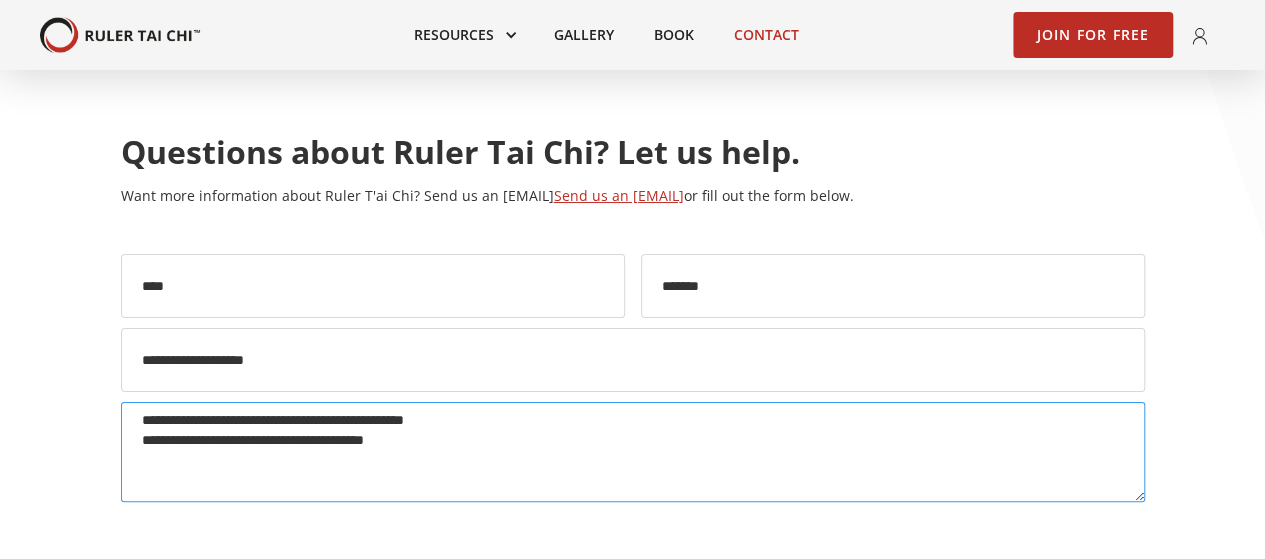 click on "**********" at bounding box center (633, 452) 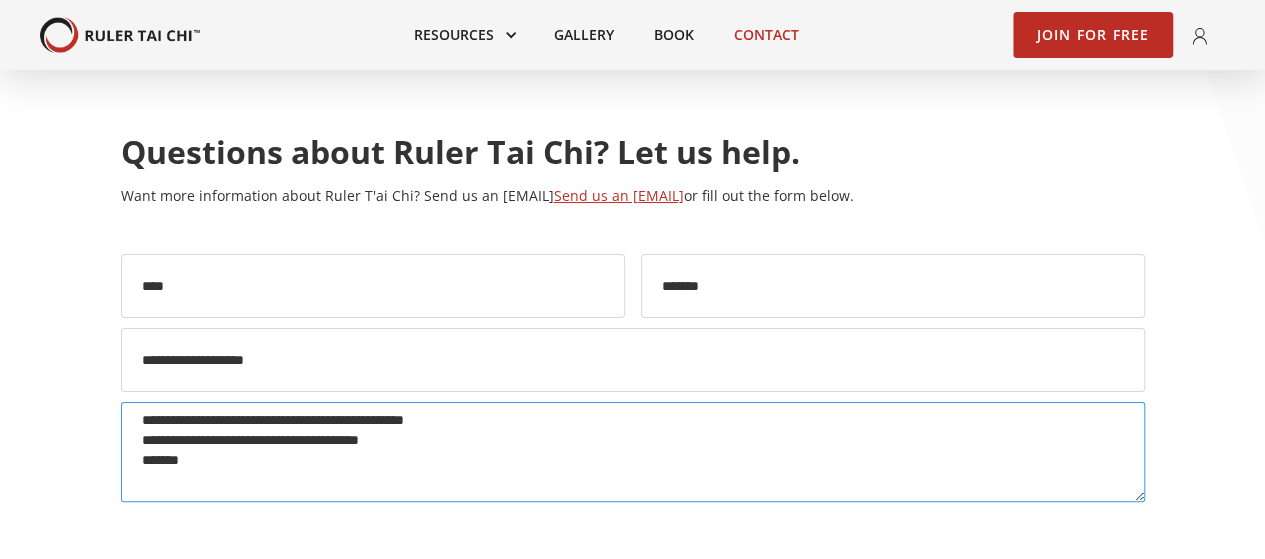 click on "**********" at bounding box center (633, 452) 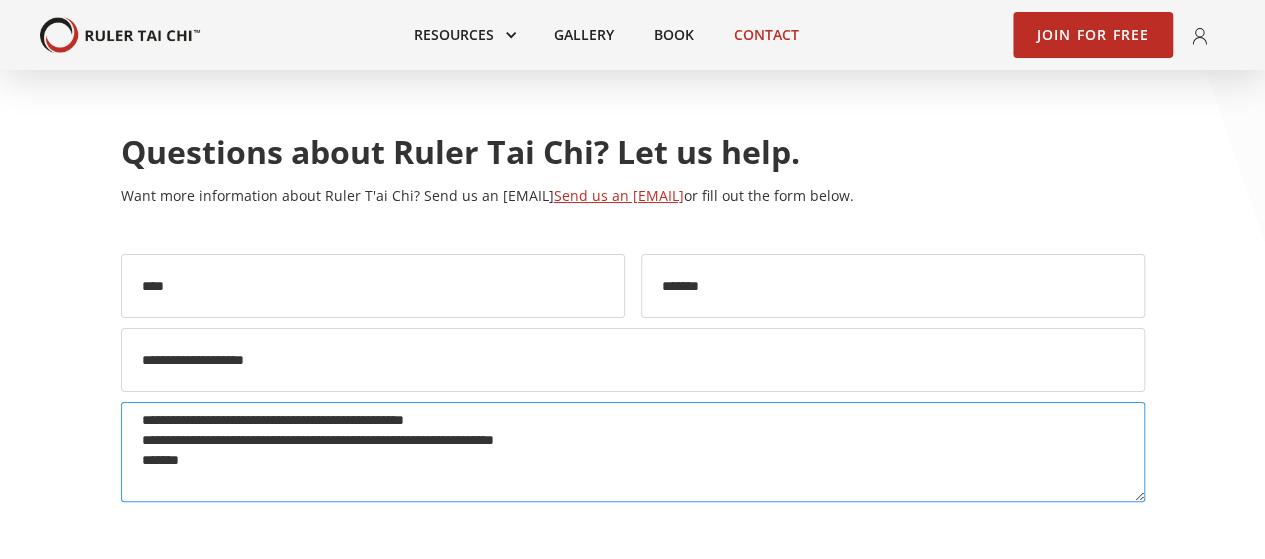 click on "**********" at bounding box center (633, 452) 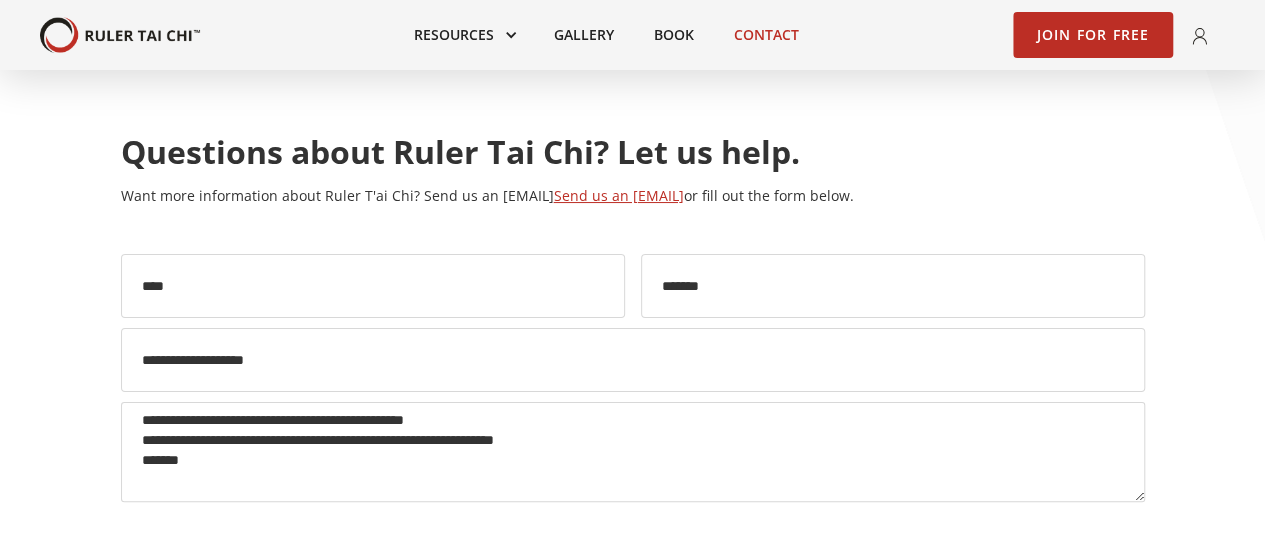 scroll, scrollTop: 300, scrollLeft: 0, axis: vertical 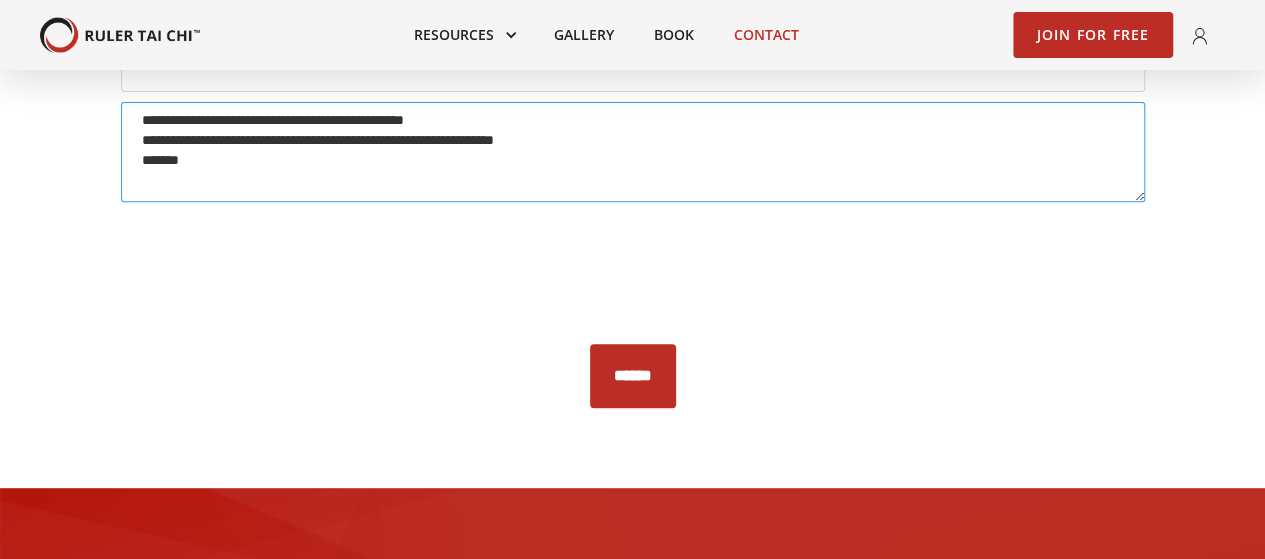 click on "**********" at bounding box center (633, 152) 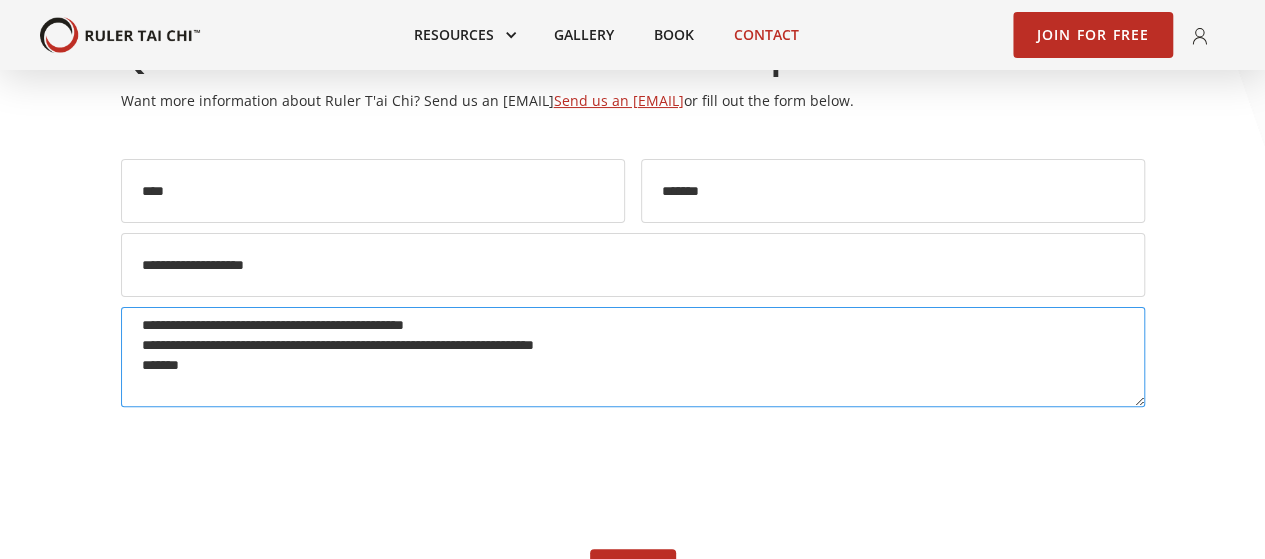 scroll, scrollTop: 200, scrollLeft: 0, axis: vertical 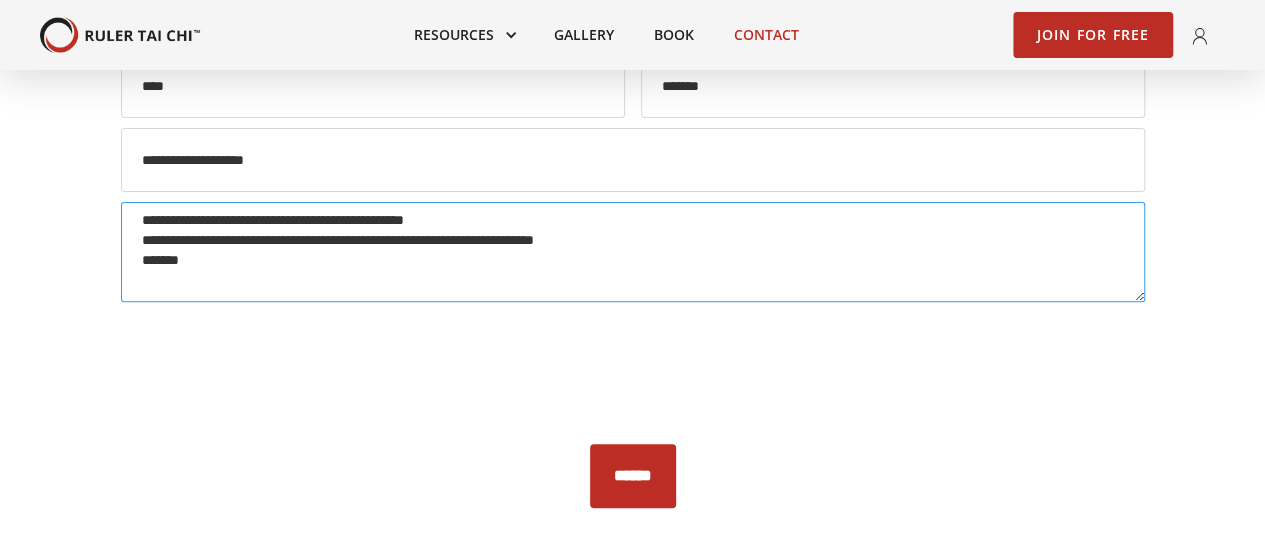 type on "**********" 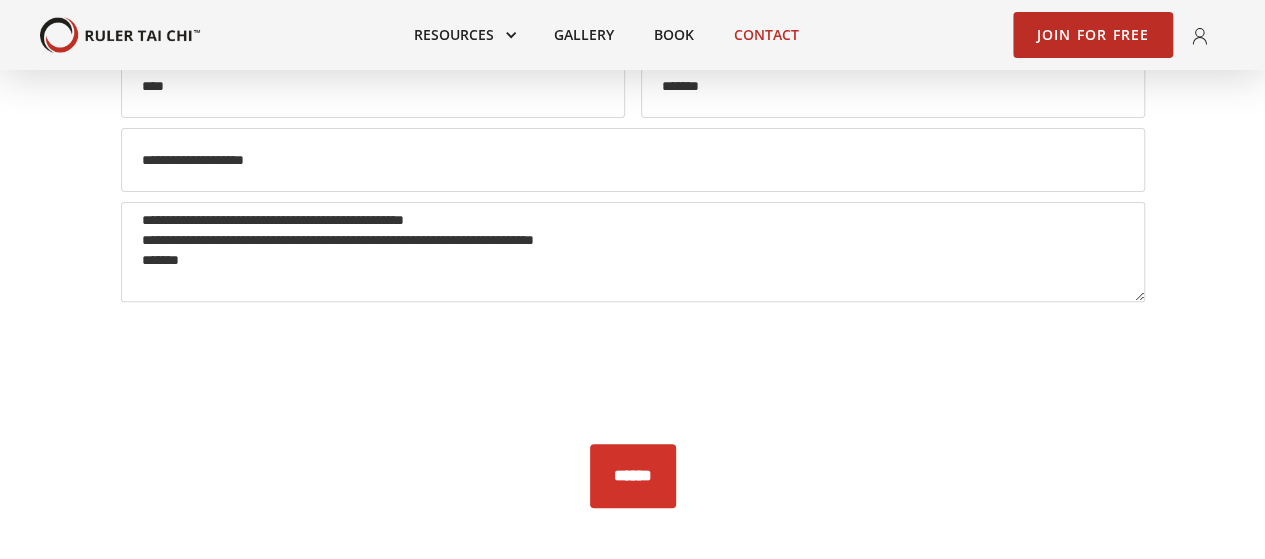 click on "******" at bounding box center (633, 476) 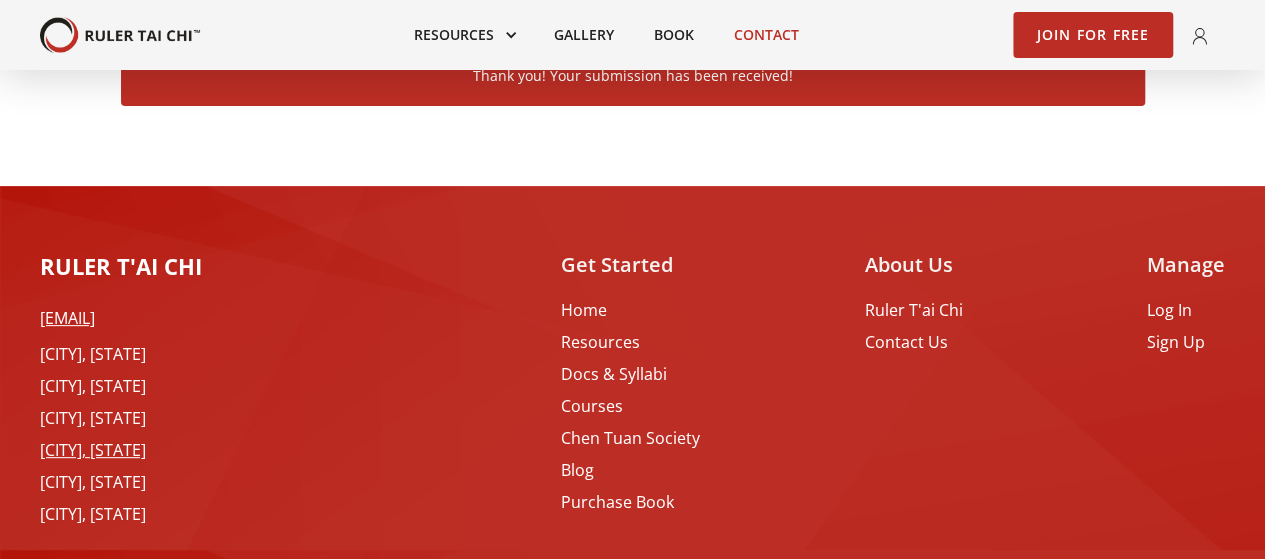click on "[CITY], [STATE]" at bounding box center [121, 450] 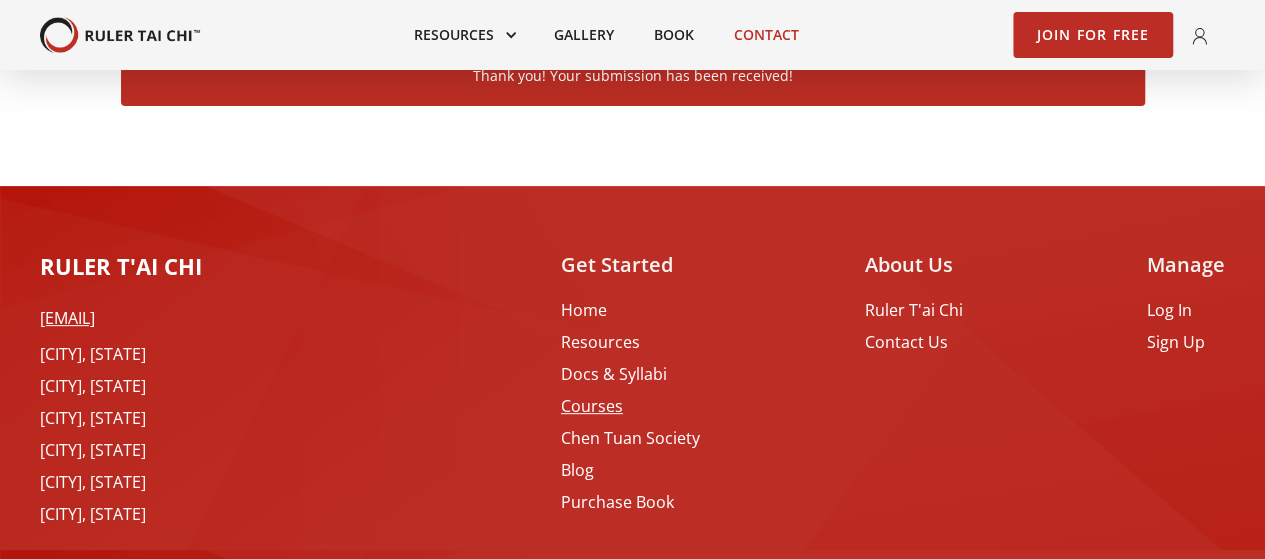 click on "Courses" at bounding box center (630, 406) 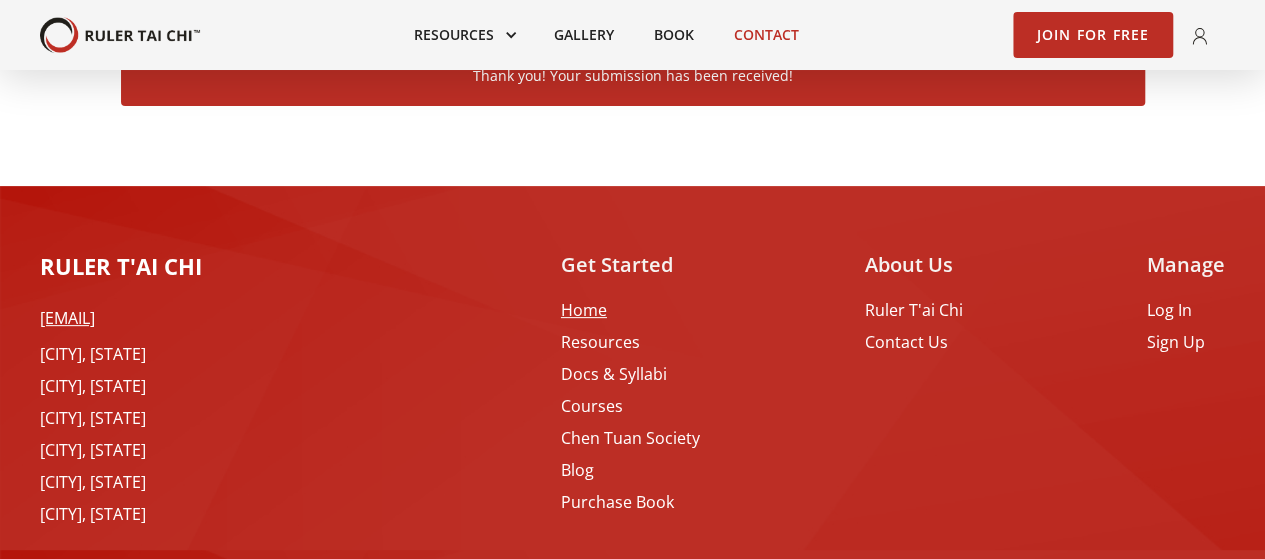 click on "Home" at bounding box center (630, 310) 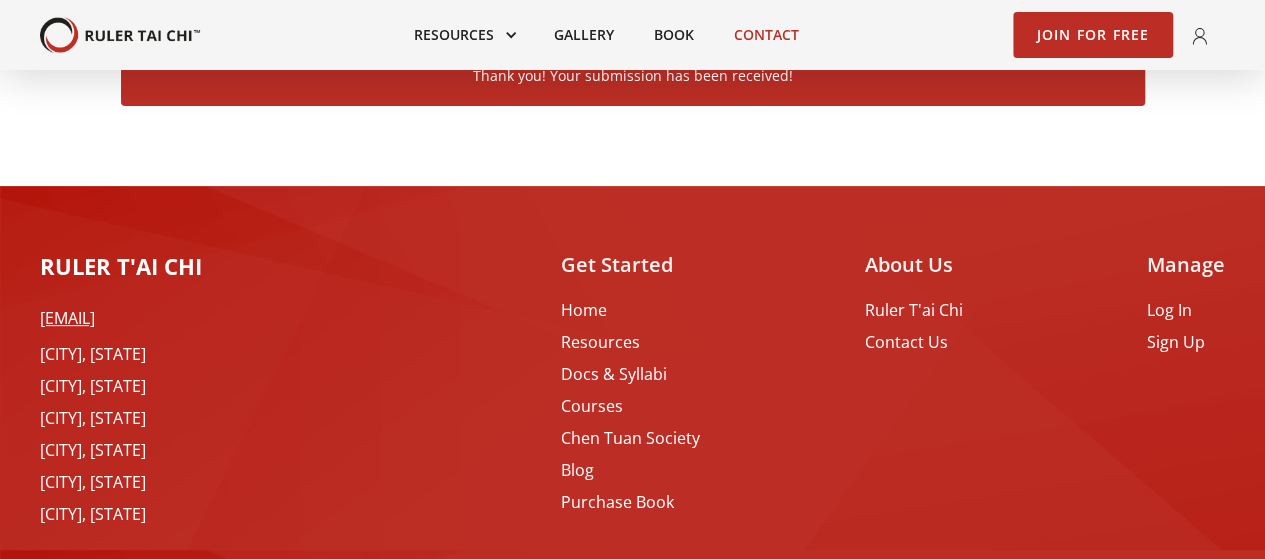 scroll, scrollTop: 0, scrollLeft: 0, axis: both 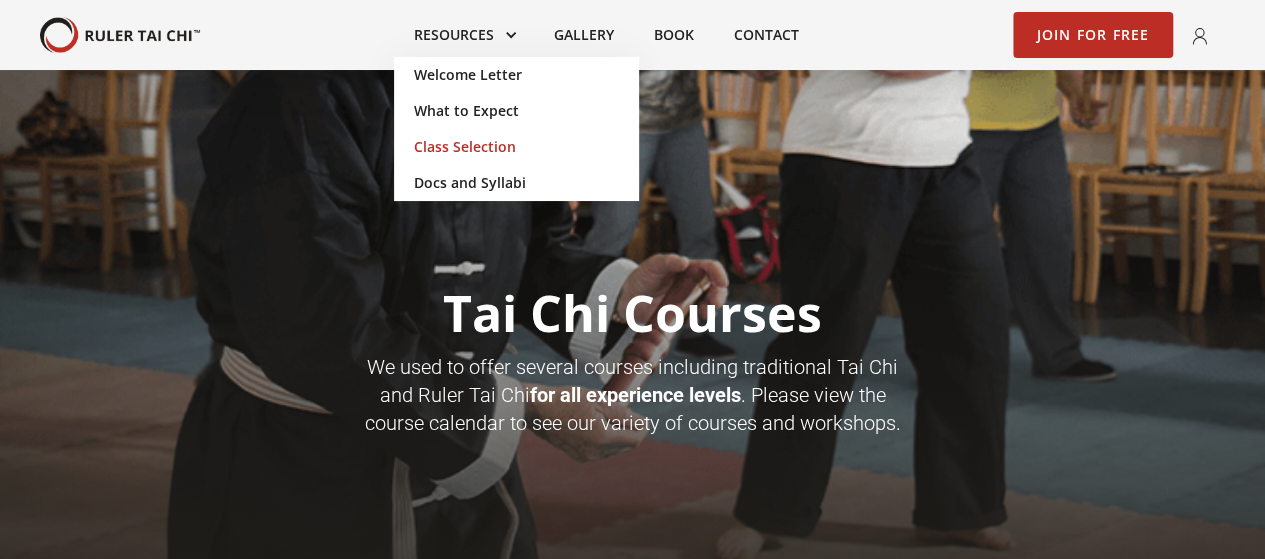 click on "Class Selection" at bounding box center [516, 147] 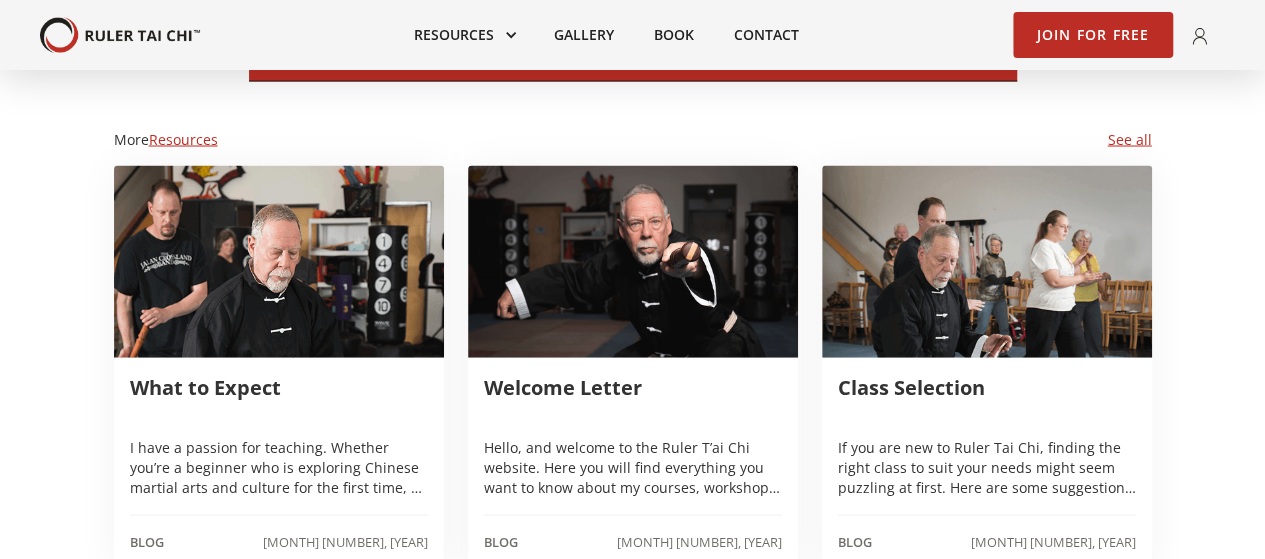 scroll, scrollTop: 1800, scrollLeft: 0, axis: vertical 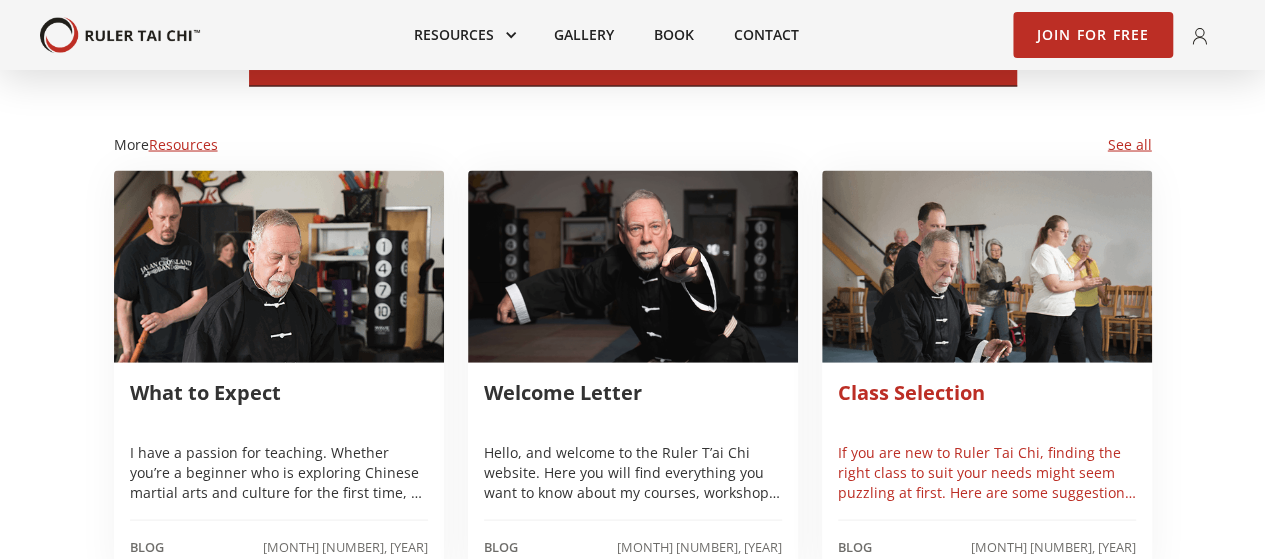 click at bounding box center [987, 266] 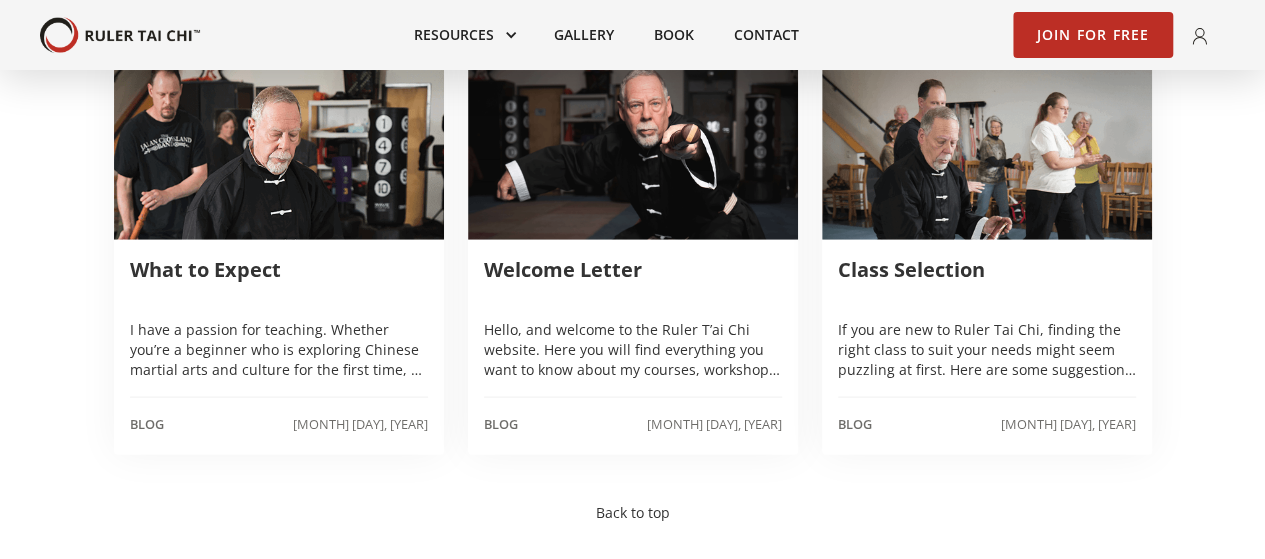scroll, scrollTop: 1900, scrollLeft: 0, axis: vertical 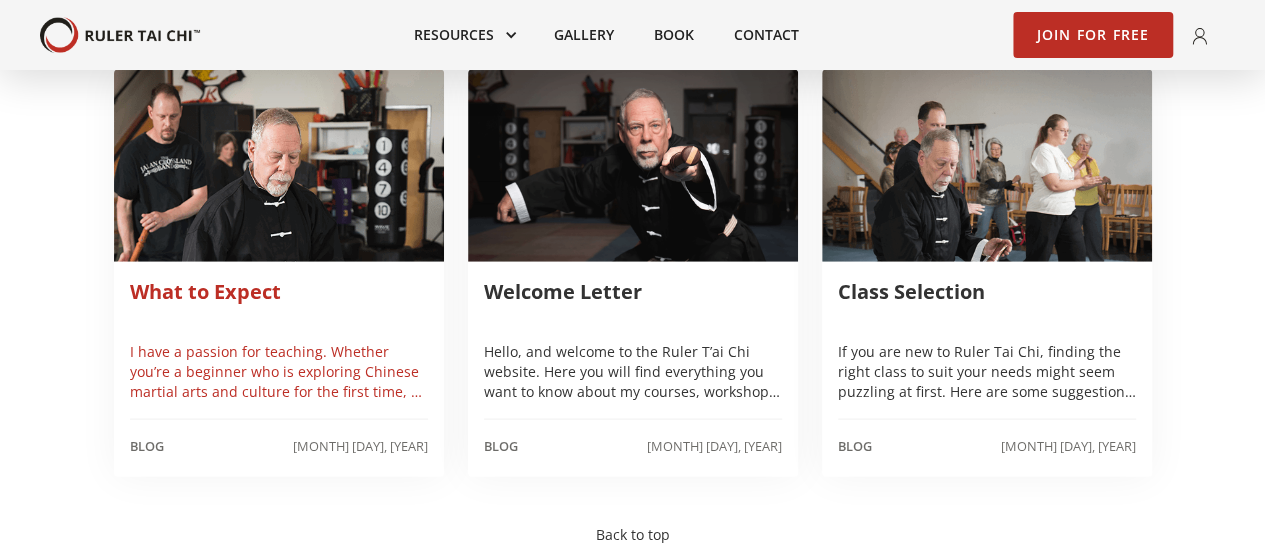 click at bounding box center (279, 166) 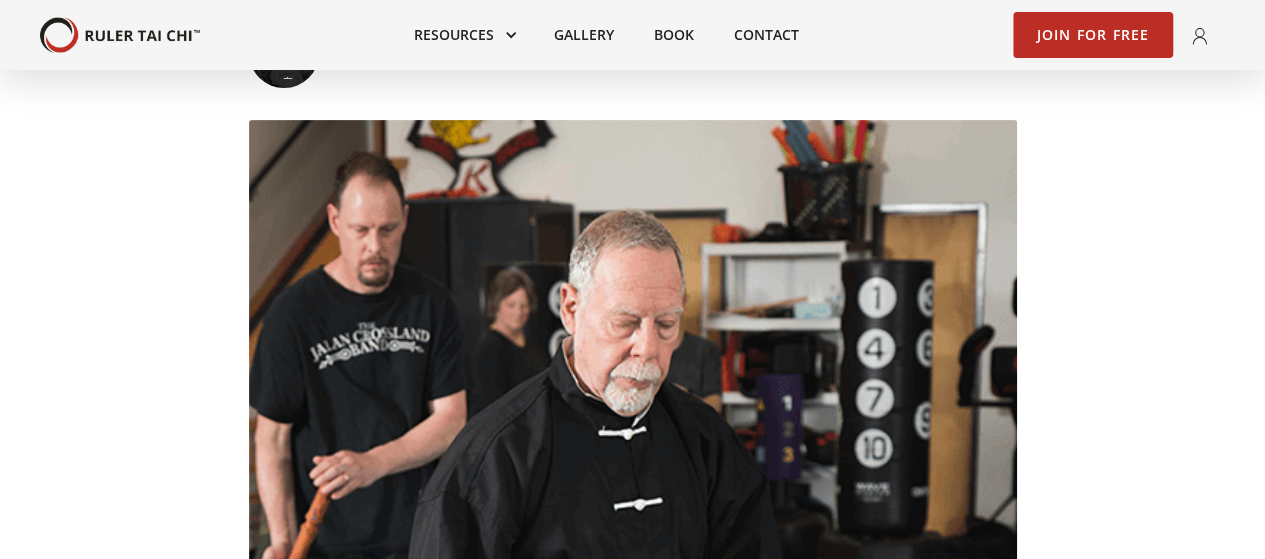 scroll, scrollTop: 400, scrollLeft: 0, axis: vertical 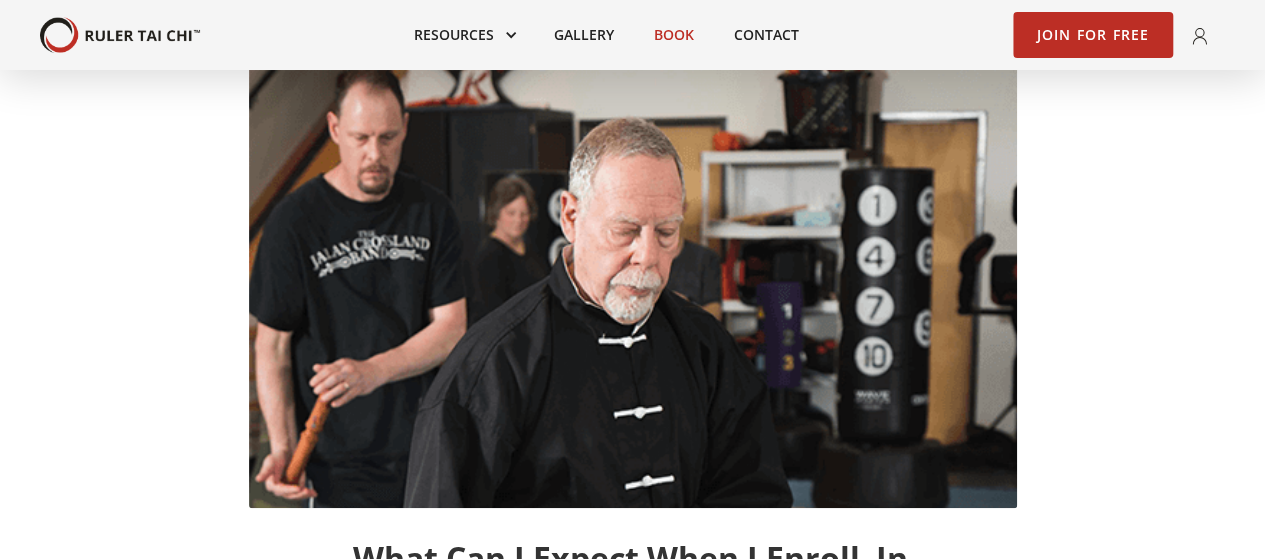 click on "Book" at bounding box center [674, 35] 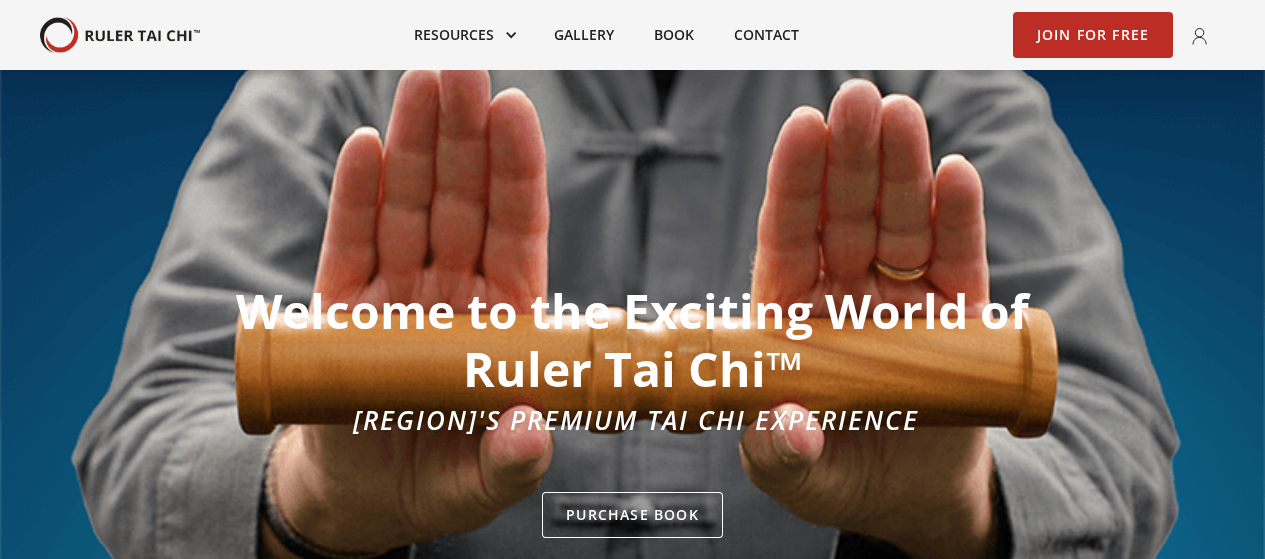 scroll, scrollTop: 0, scrollLeft: 0, axis: both 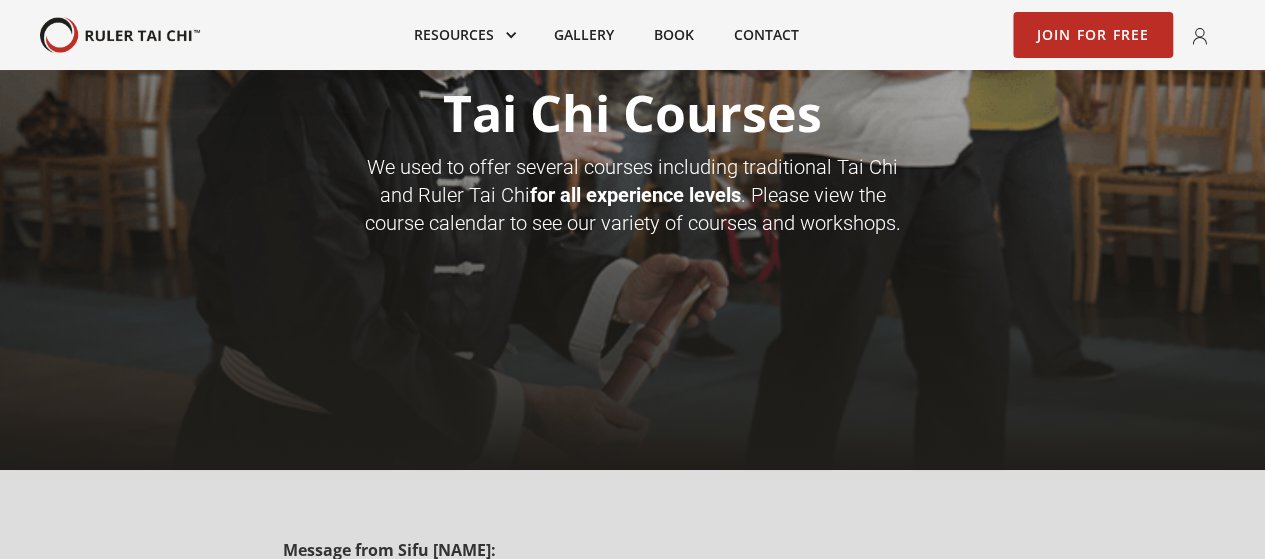 click on "Tai Chi Courses" at bounding box center [632, 113] 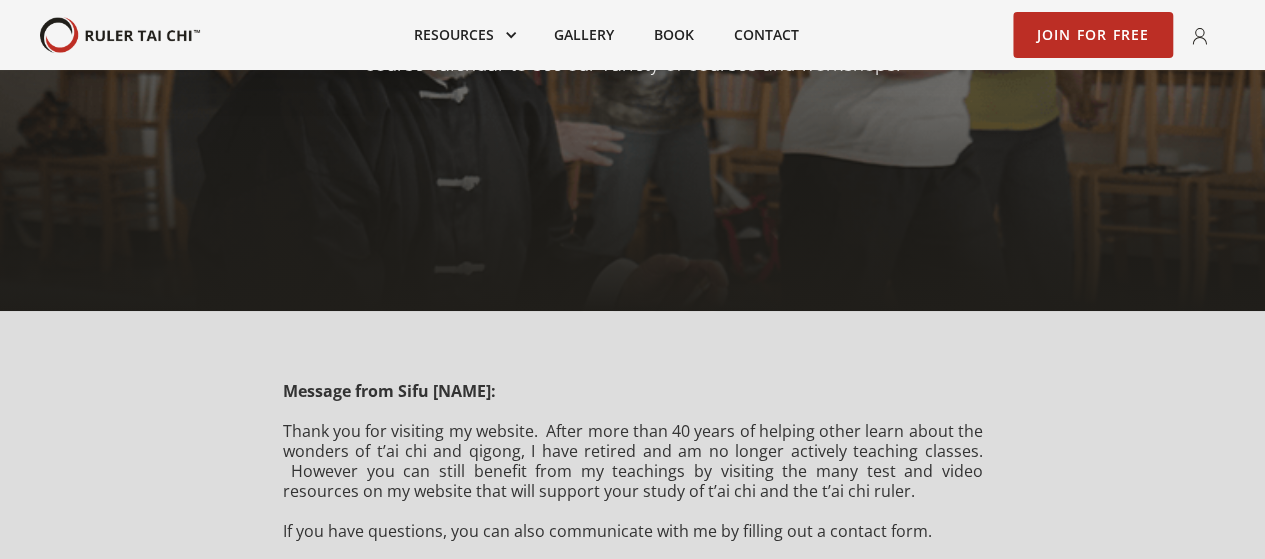 scroll, scrollTop: 400, scrollLeft: 0, axis: vertical 